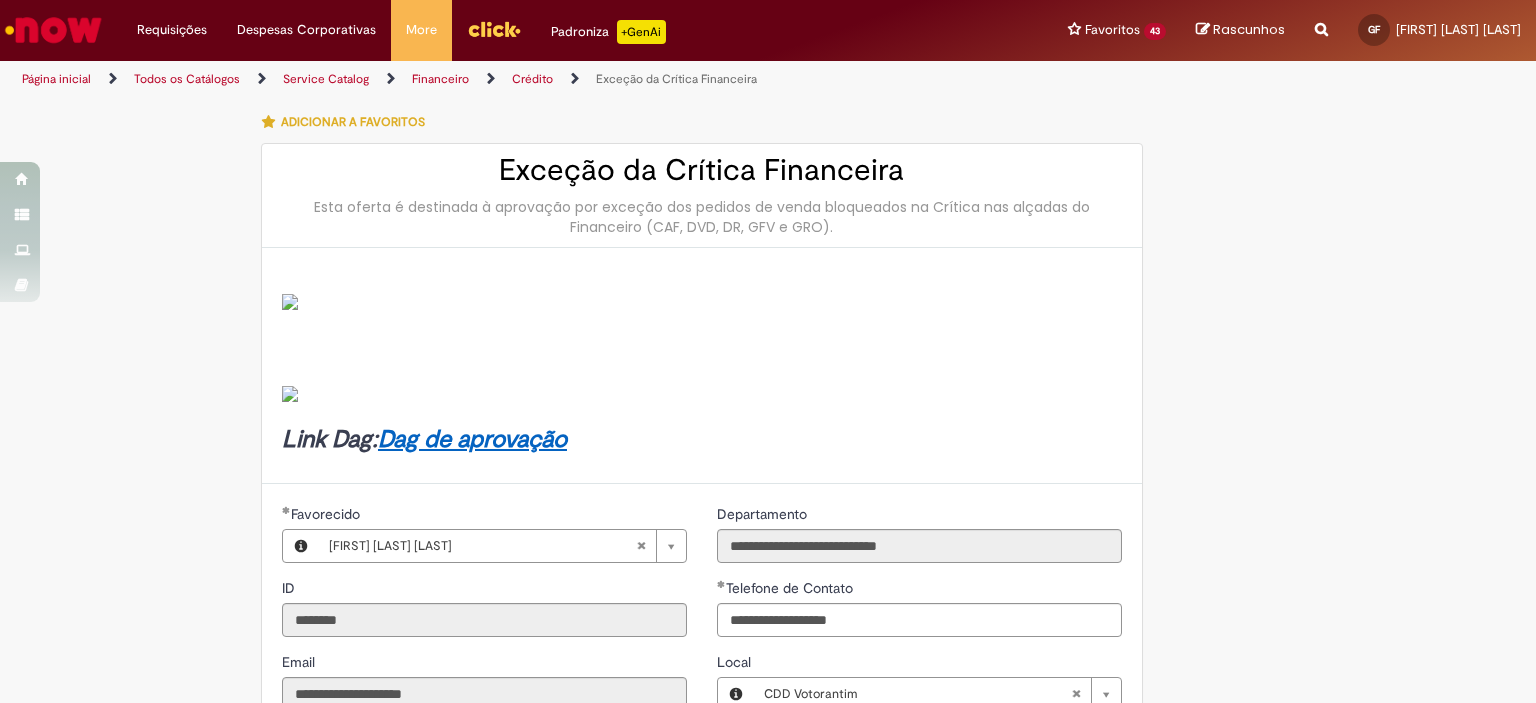 scroll, scrollTop: 0, scrollLeft: 0, axis: both 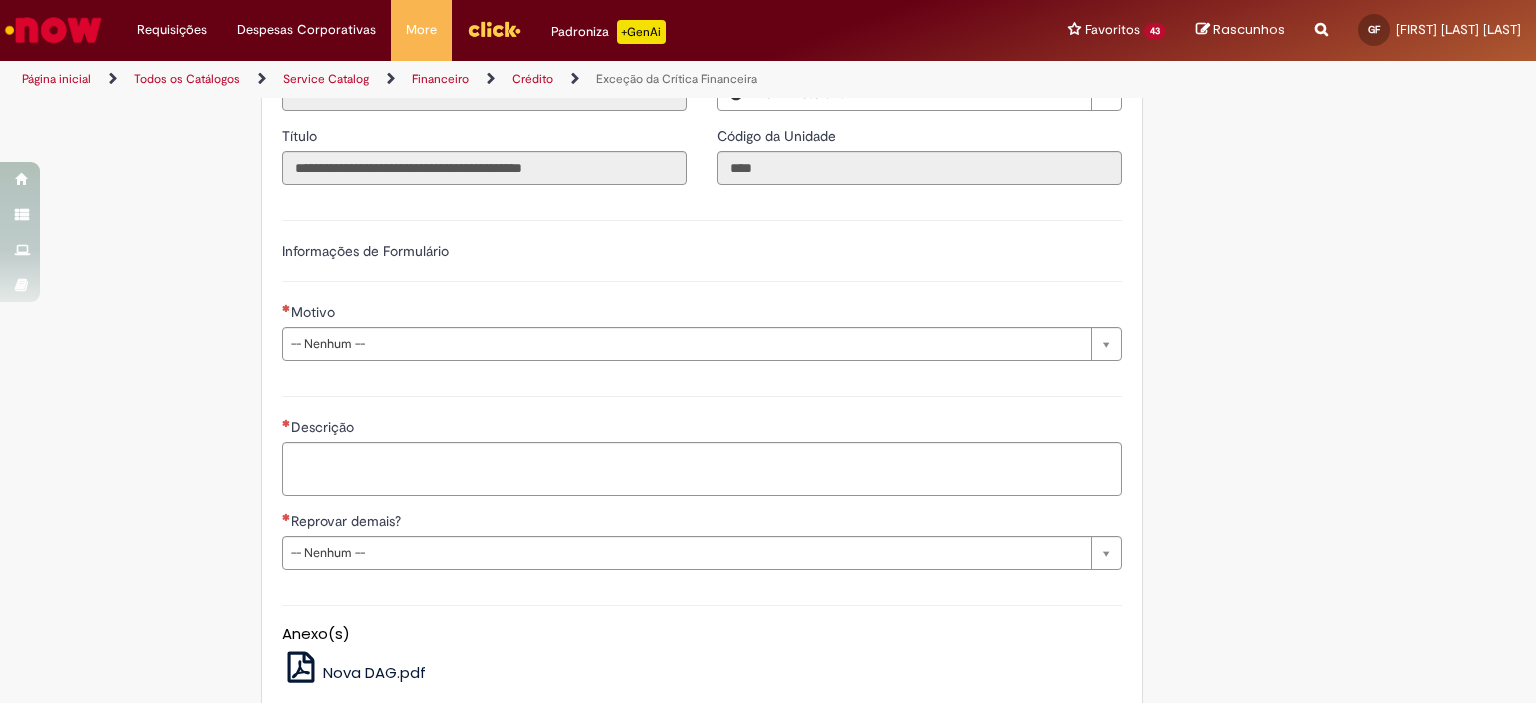 click on "**********" at bounding box center [702, 288] 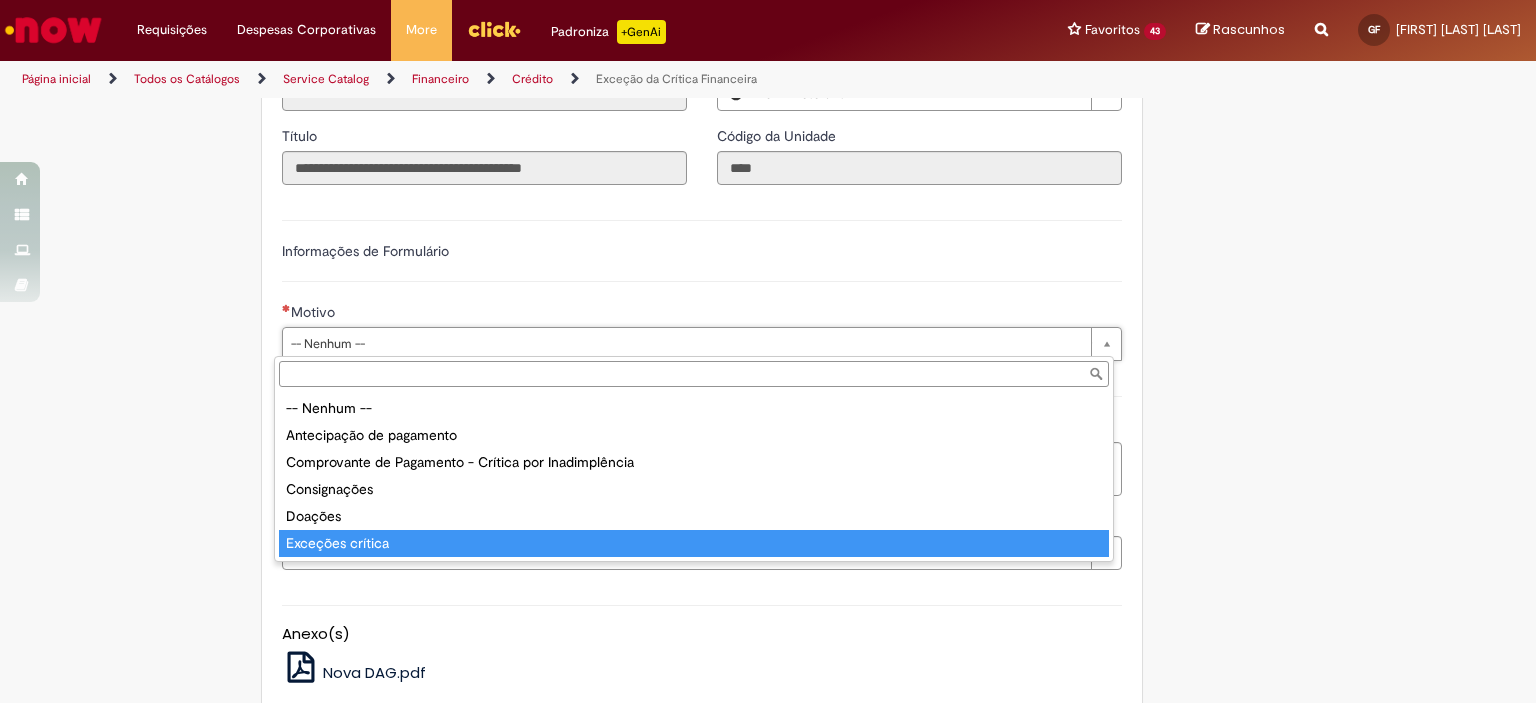 type on "**********" 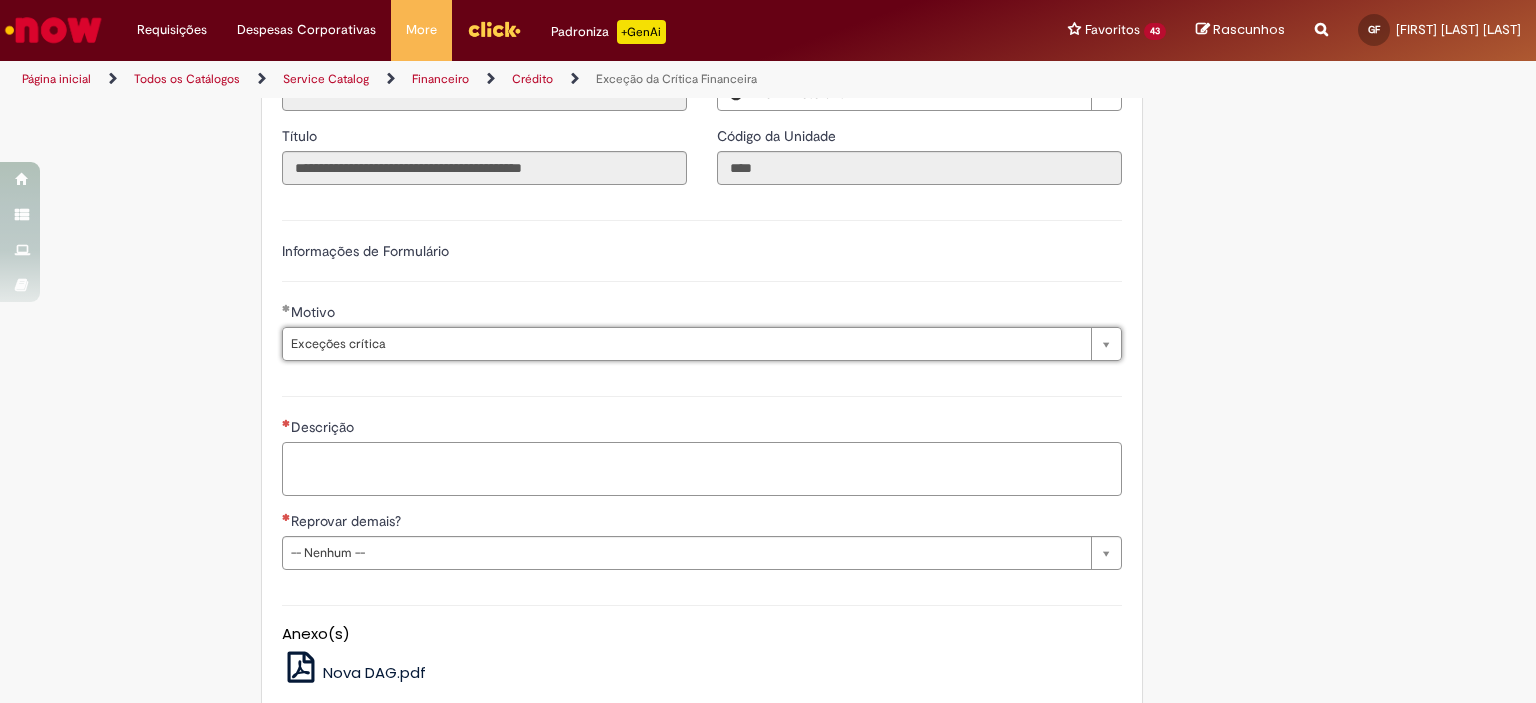 click on "Descrição" at bounding box center (702, 469) 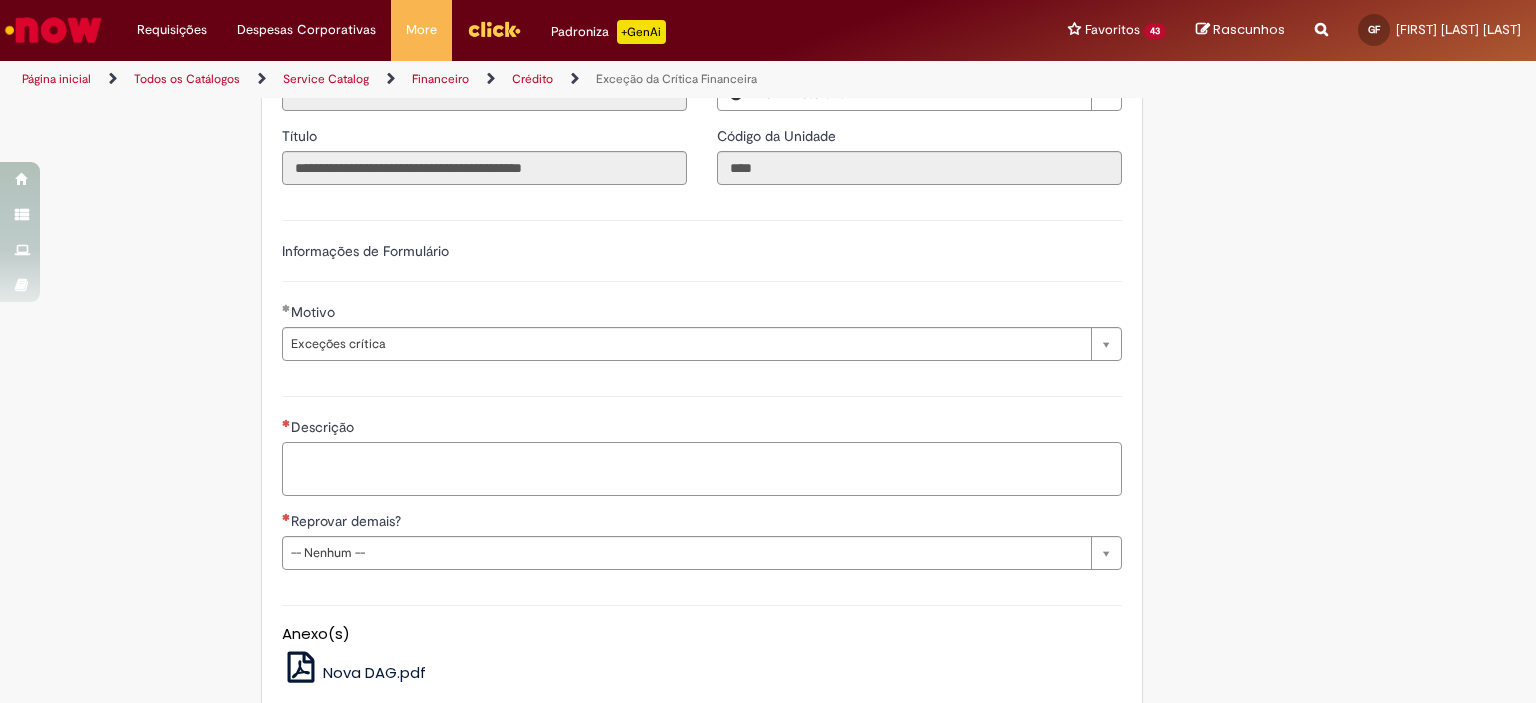 paste on "*****" 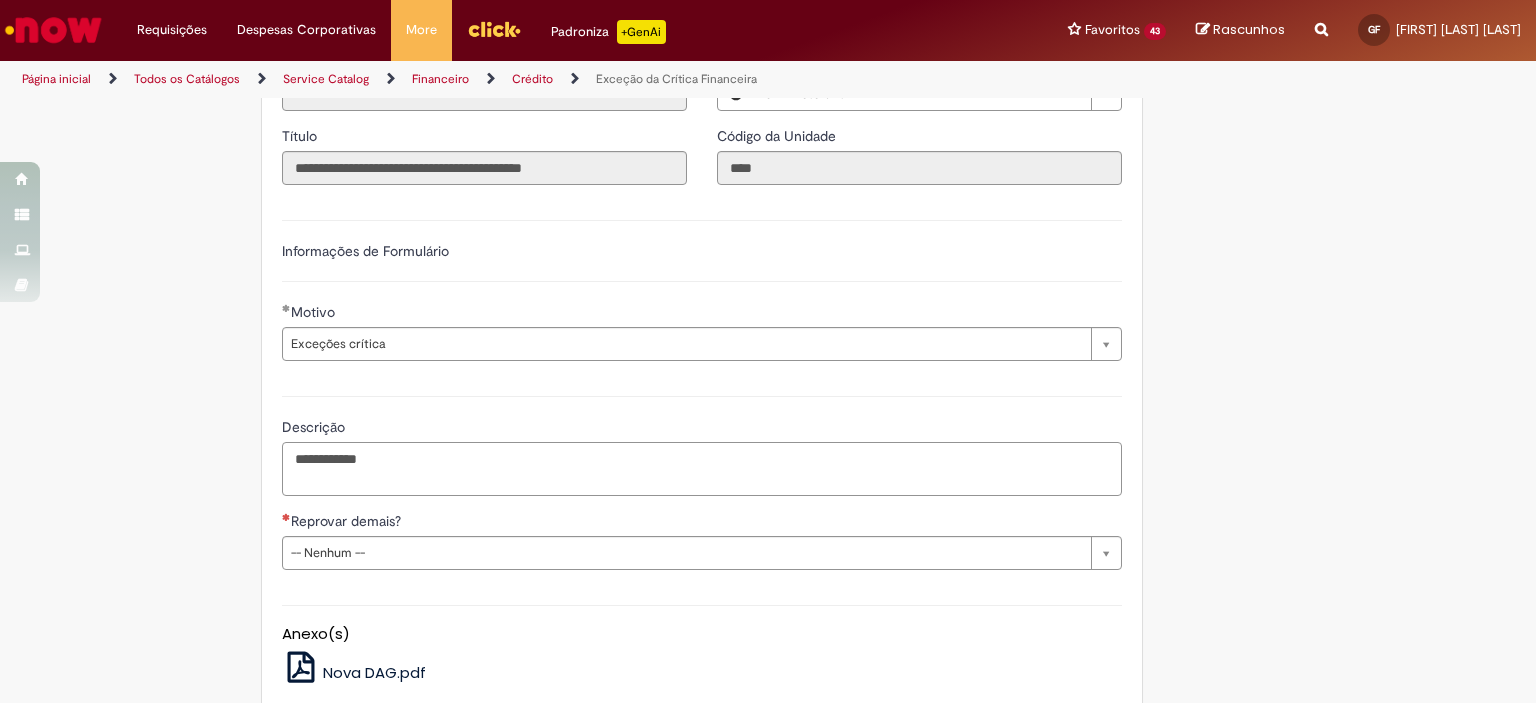 paste on "*****" 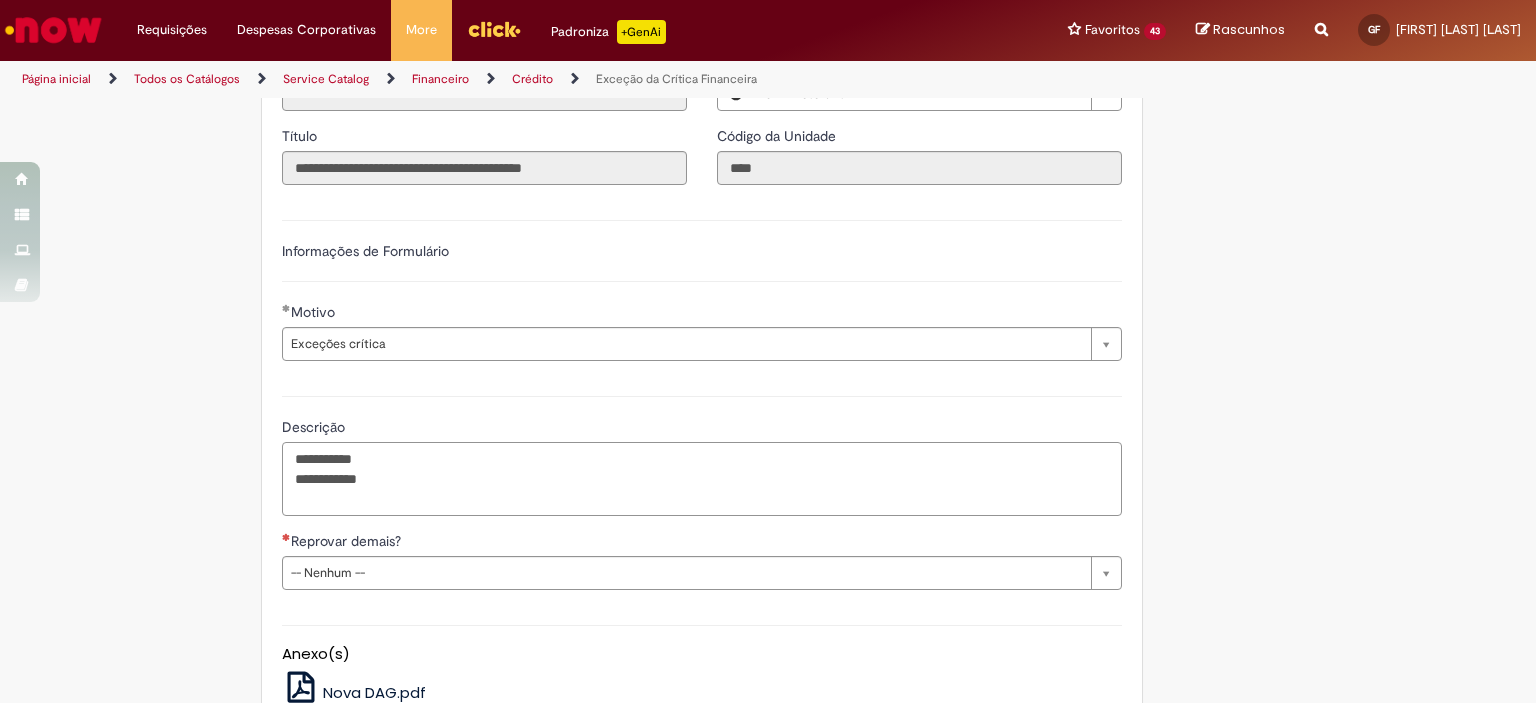 paste on "*****" 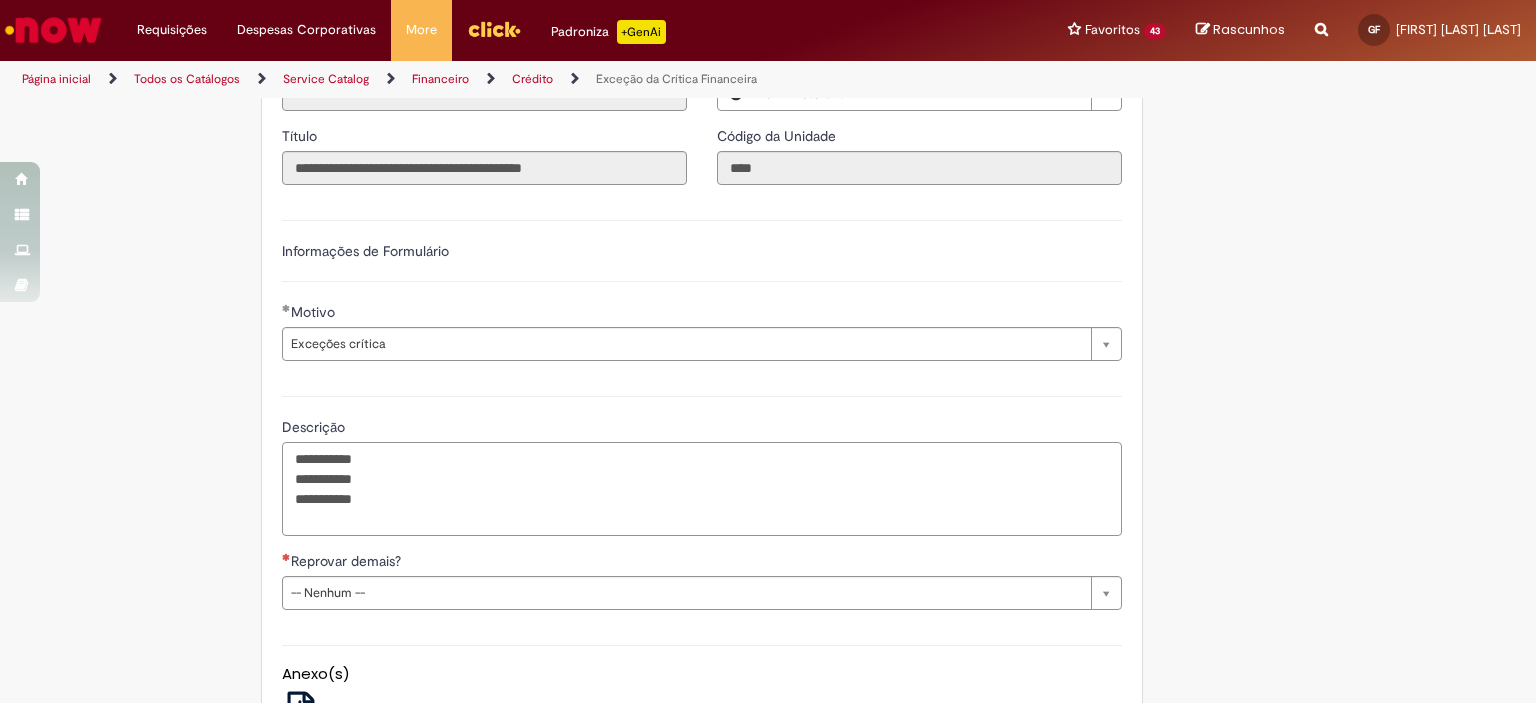 paste on "****" 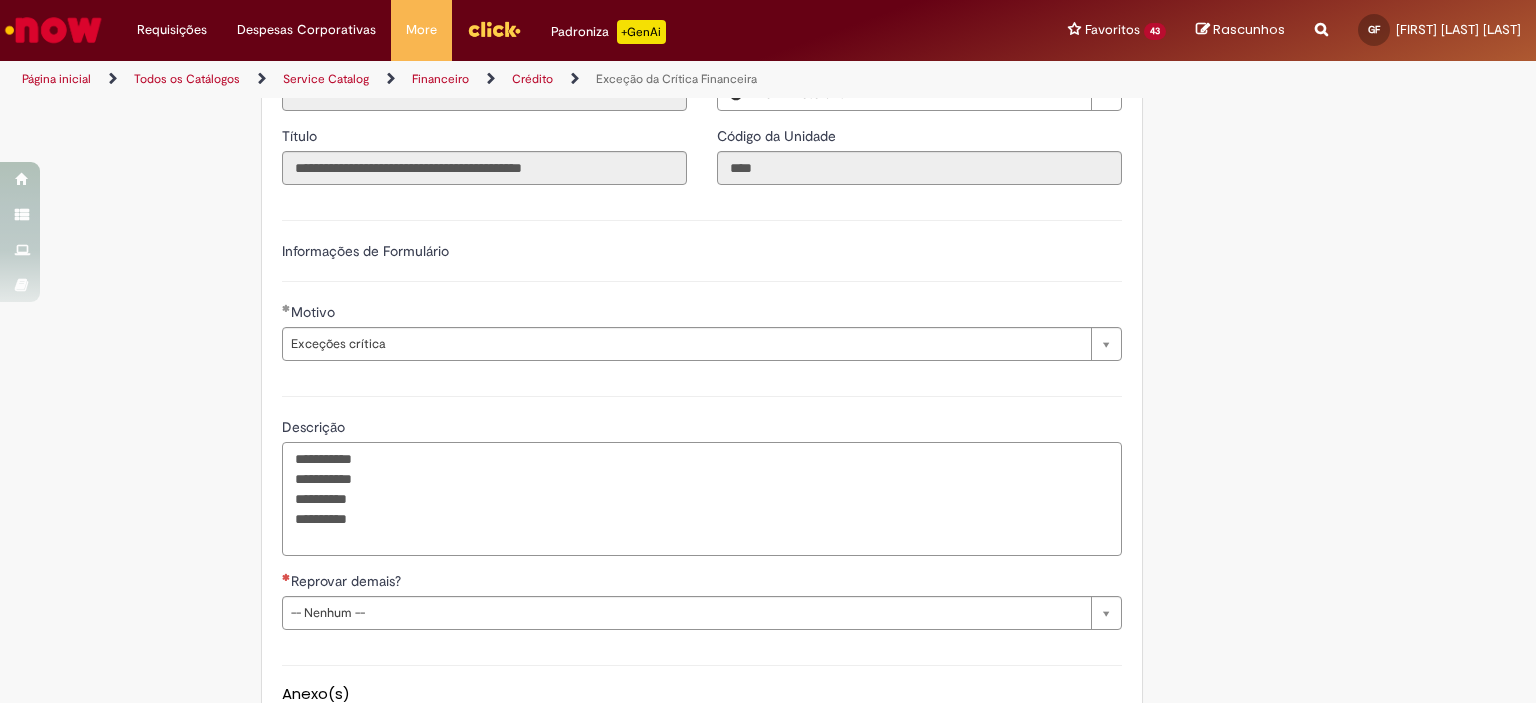 paste on "*****" 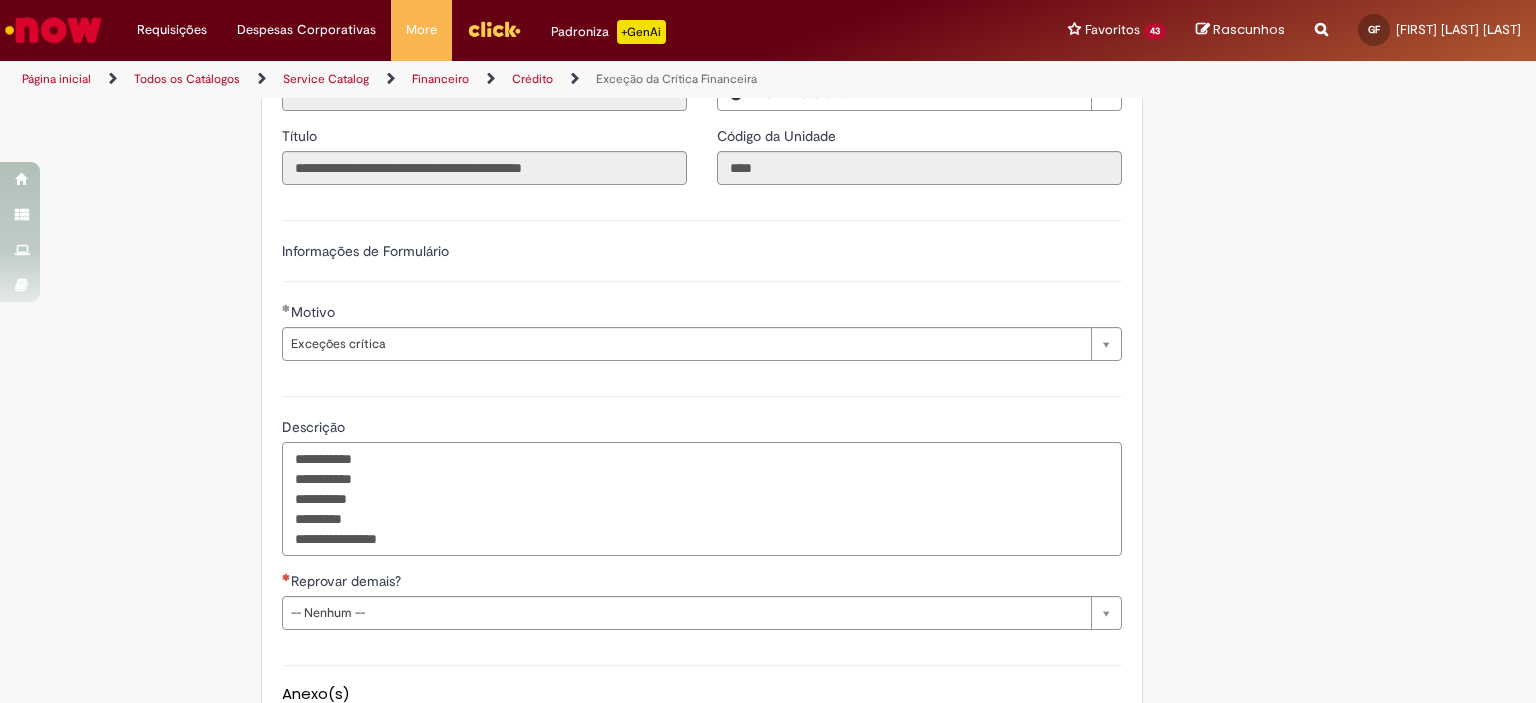 type on "**********" 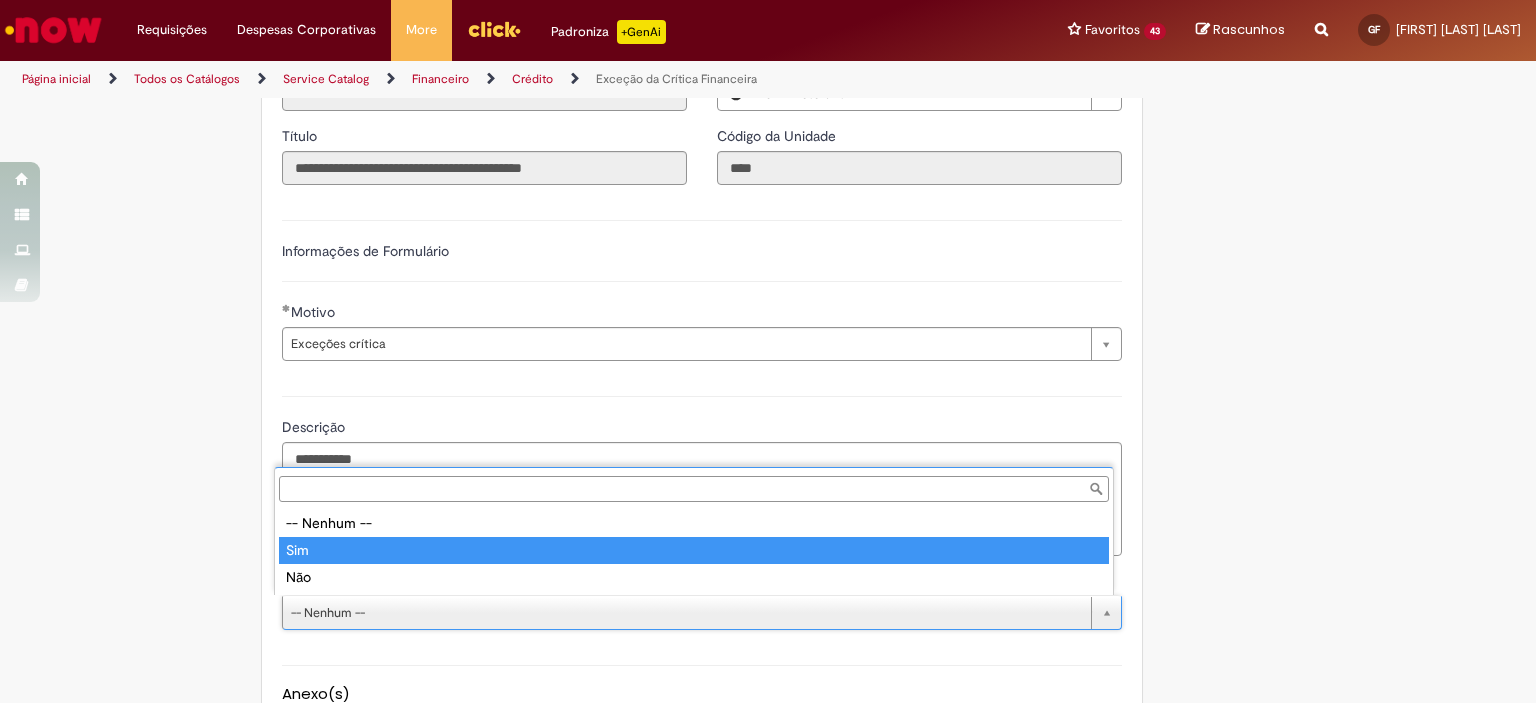 type on "***" 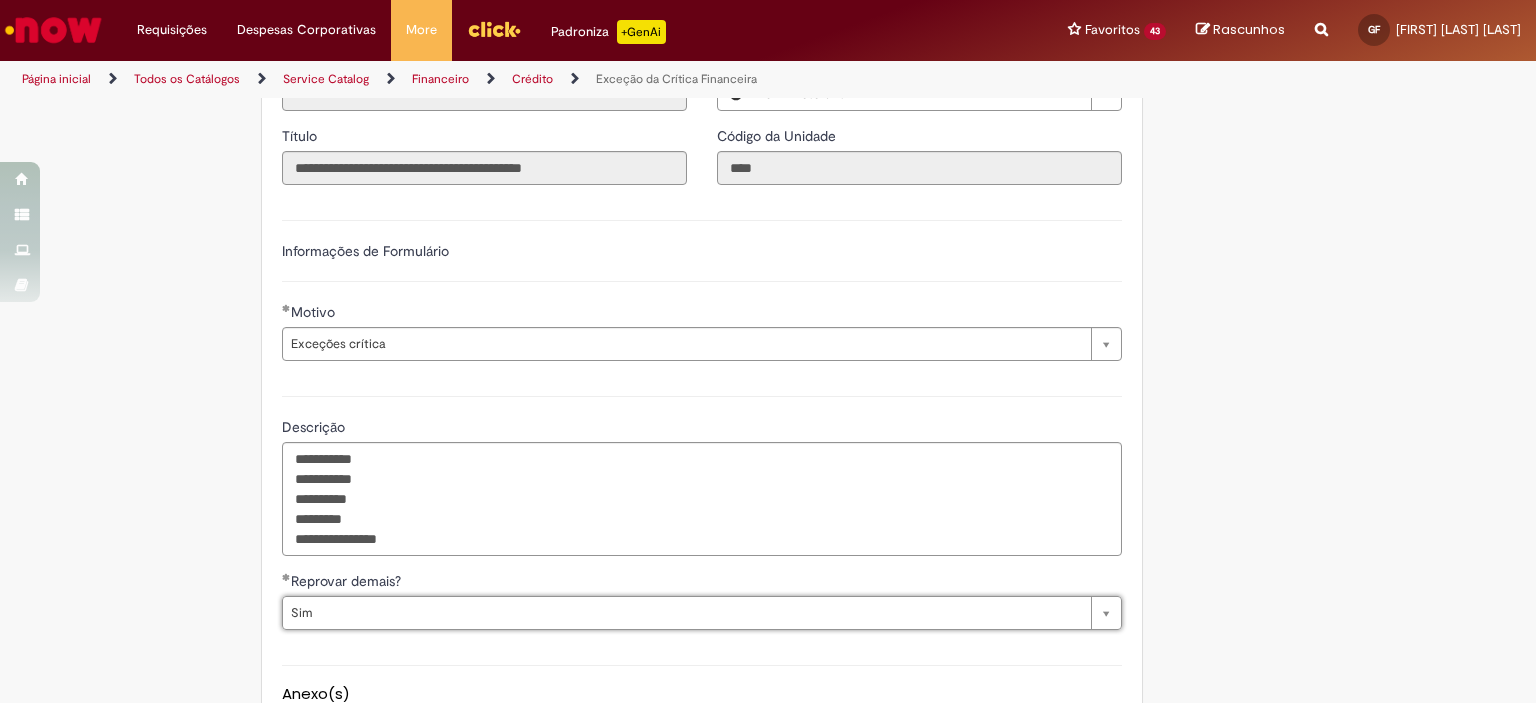 scroll, scrollTop: 856, scrollLeft: 0, axis: vertical 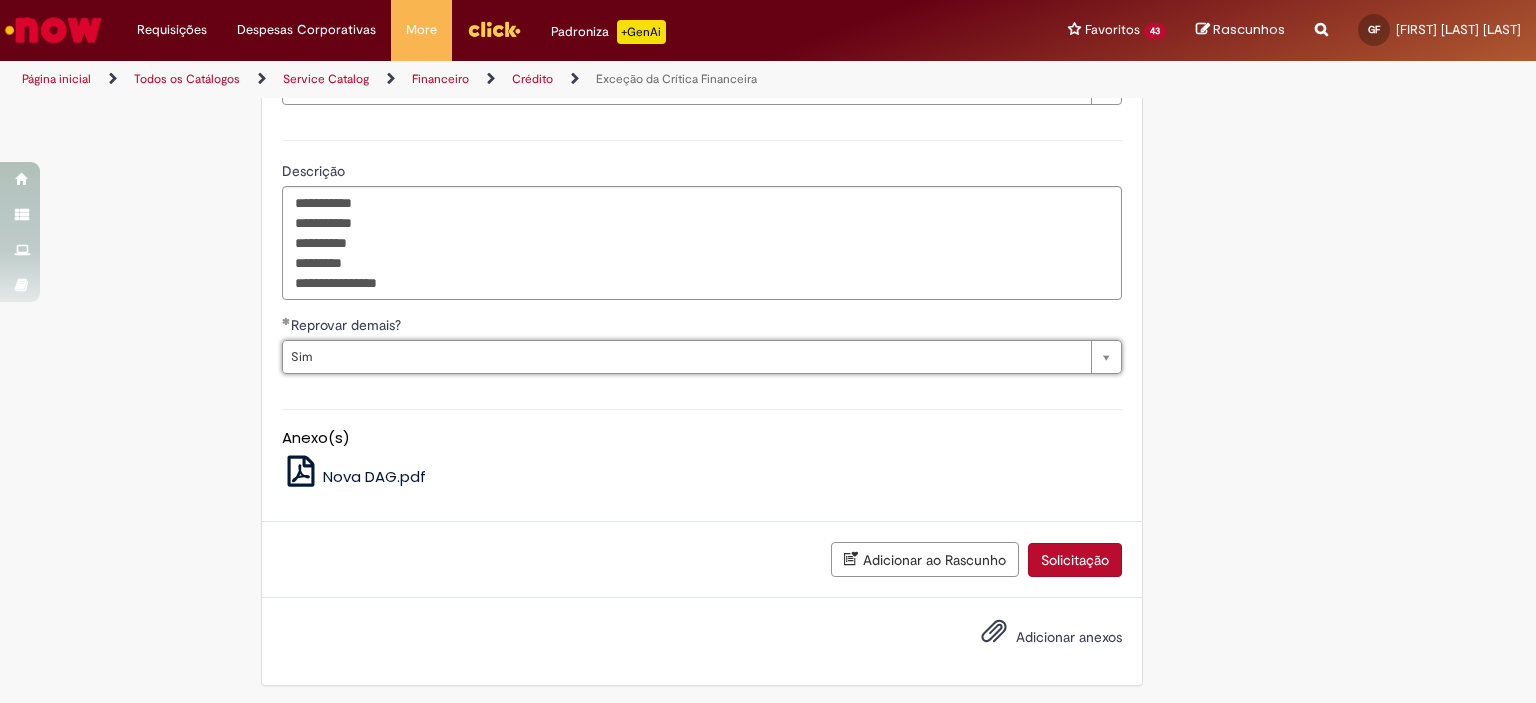 click on "Solicitação" at bounding box center [1075, 560] 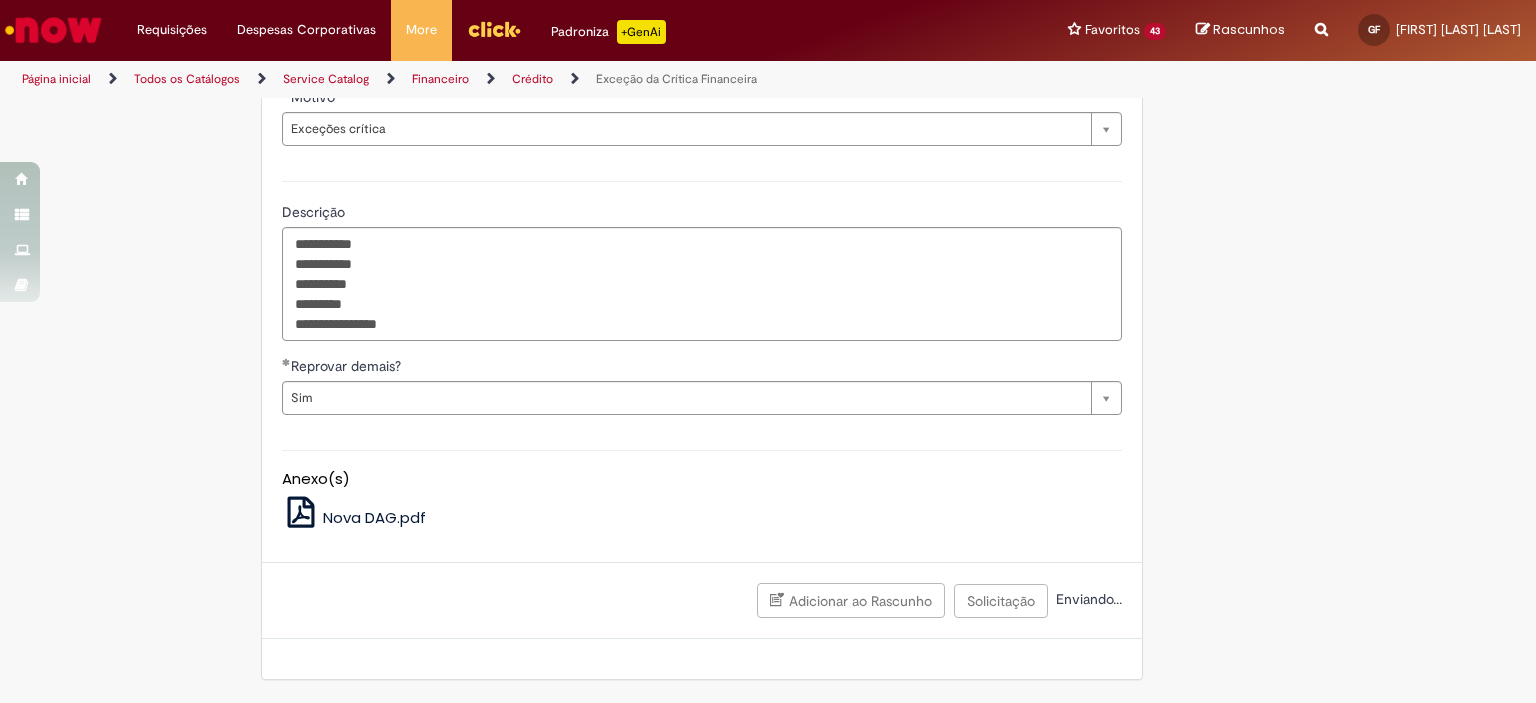 scroll, scrollTop: 811, scrollLeft: 0, axis: vertical 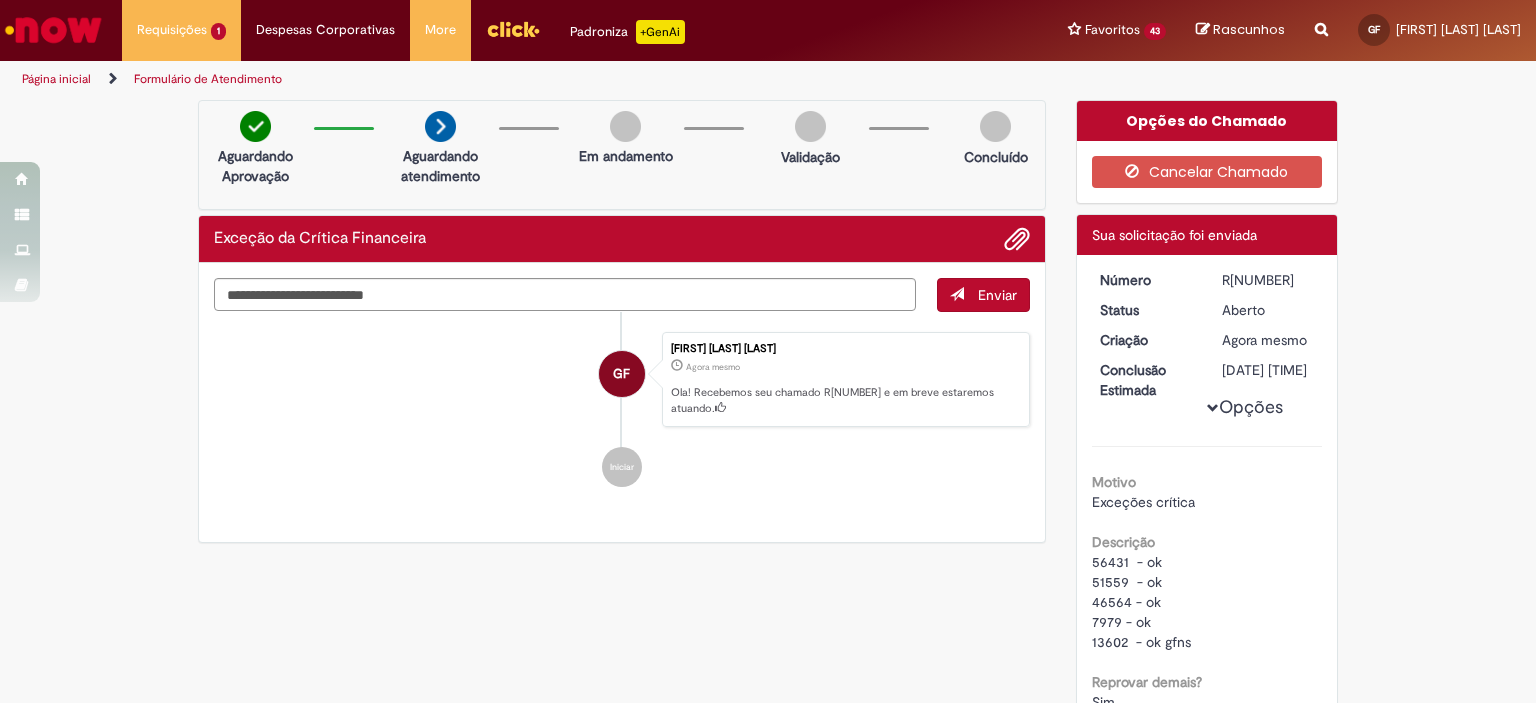 click on "GF
[FIRST] [LAST] [LAST]
Agora mesmo Agora mesmo
Ola! Recebemos seu chamado R[NUMBER] e em breve estaremos atuando.
Iniciar" at bounding box center [622, 410] 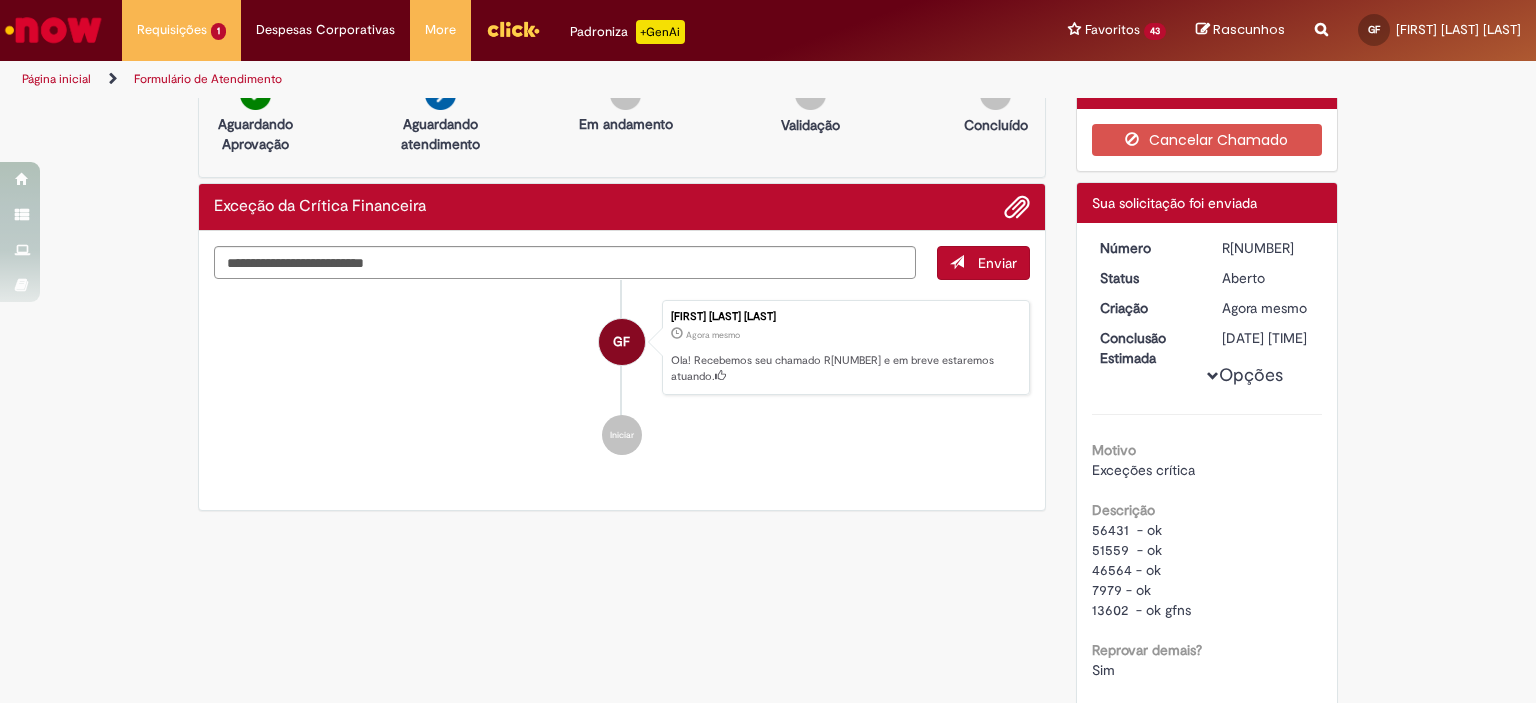 scroll, scrollTop: 0, scrollLeft: 0, axis: both 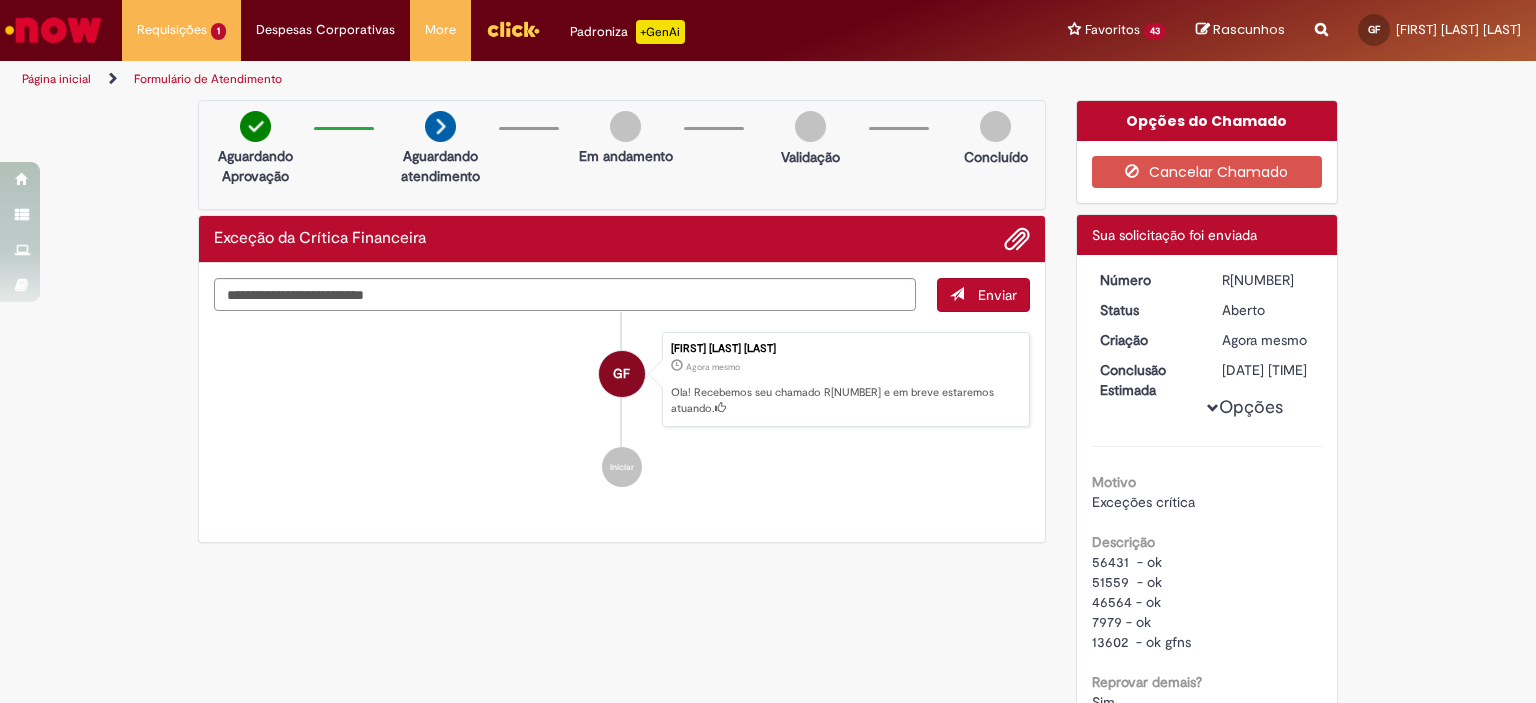 drag, startPoint x: 1274, startPoint y: 278, endPoint x: 1263, endPoint y: 279, distance: 11.045361 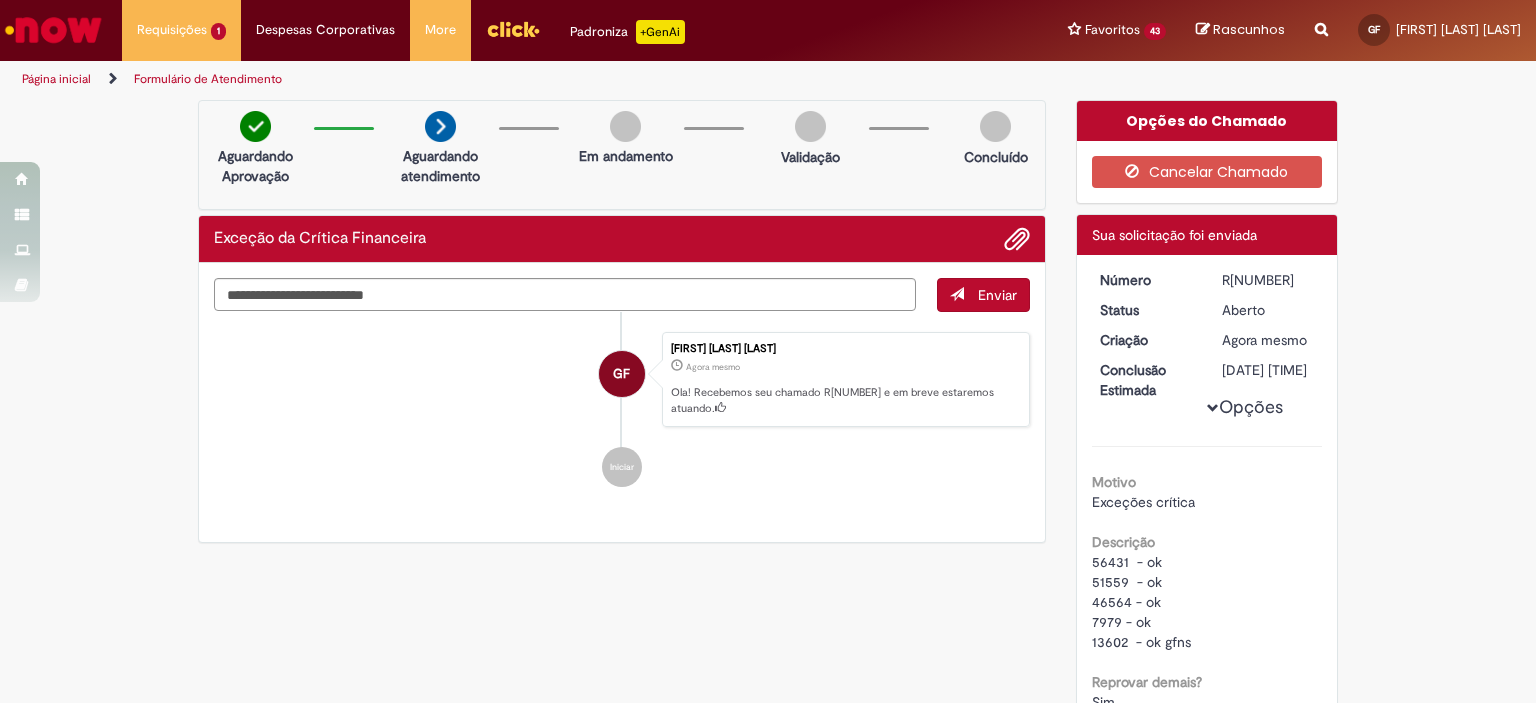 copy on "R[NUMBER]" 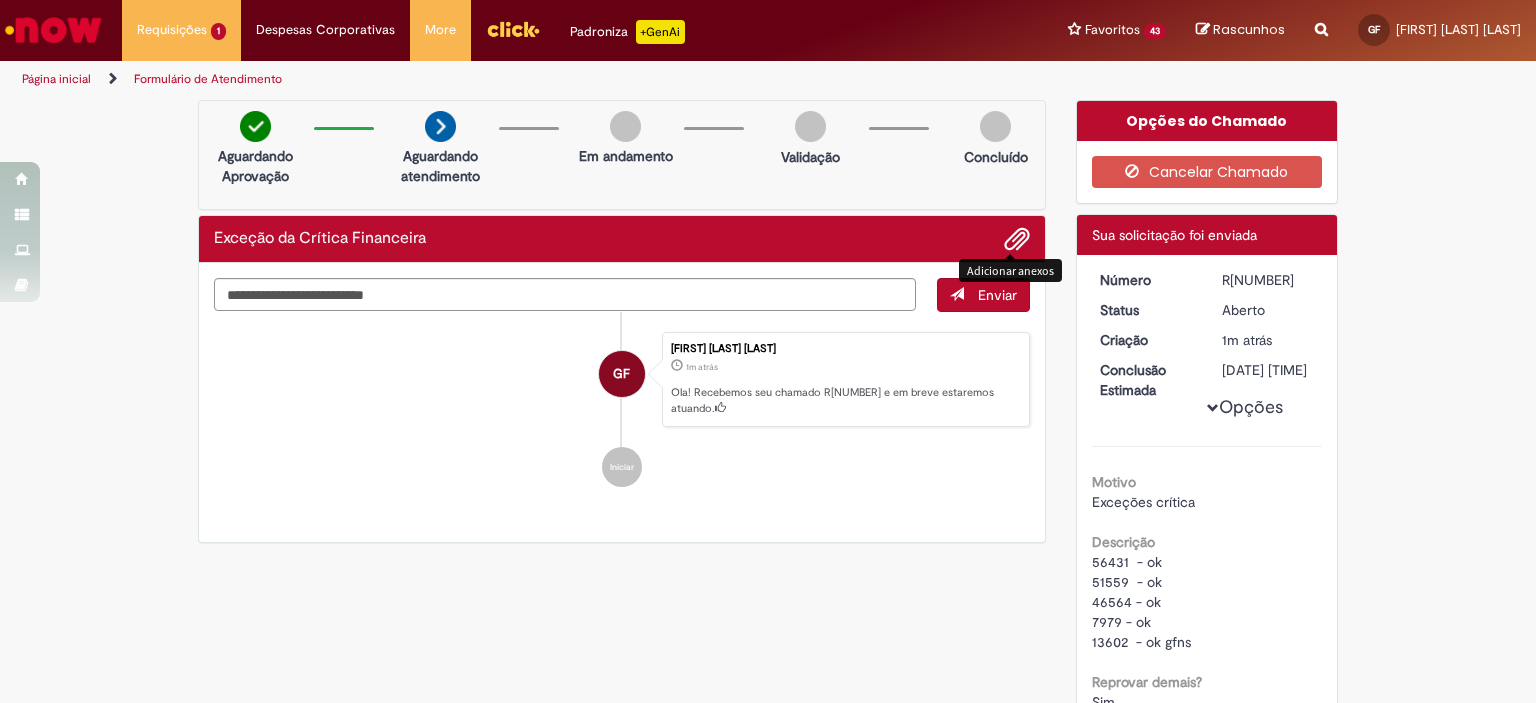 click at bounding box center (1017, 240) 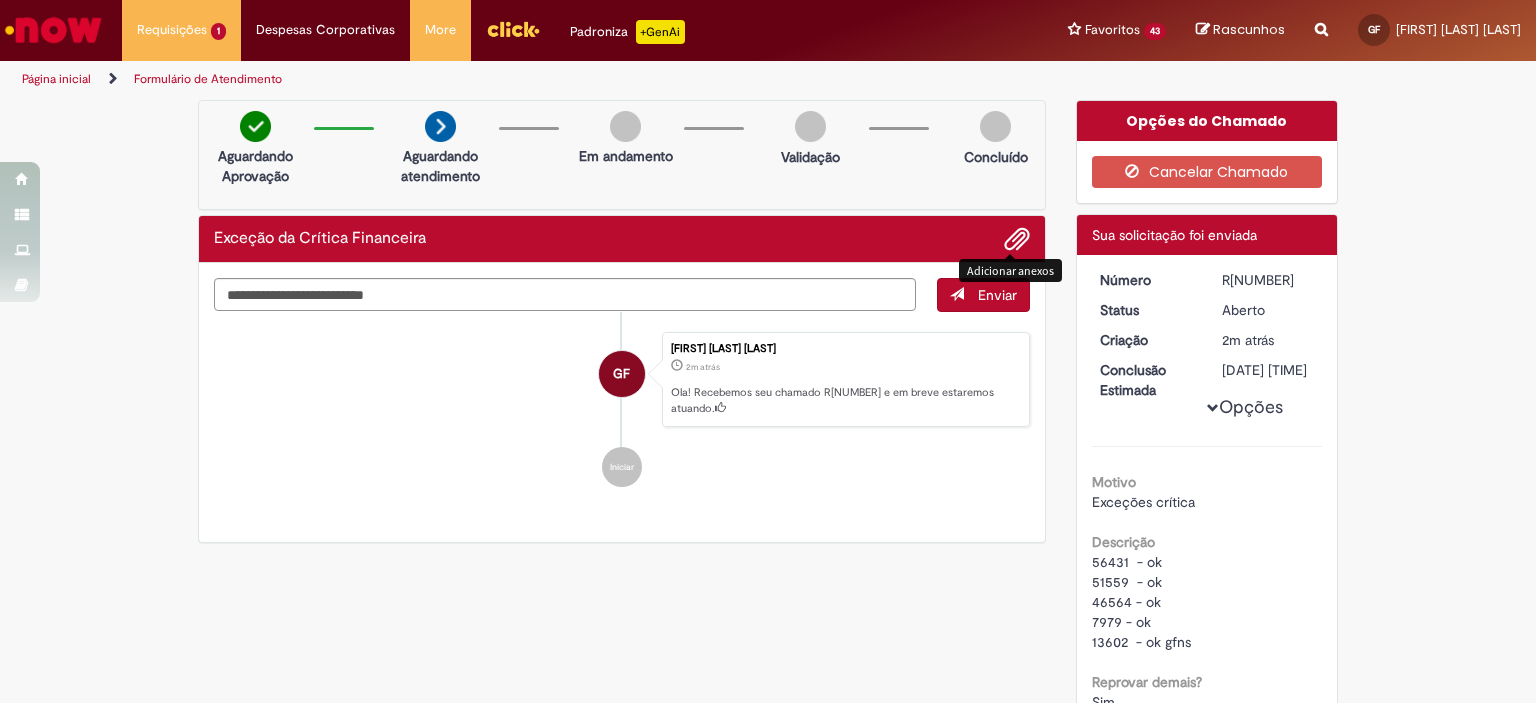 click at bounding box center (1009, 239) 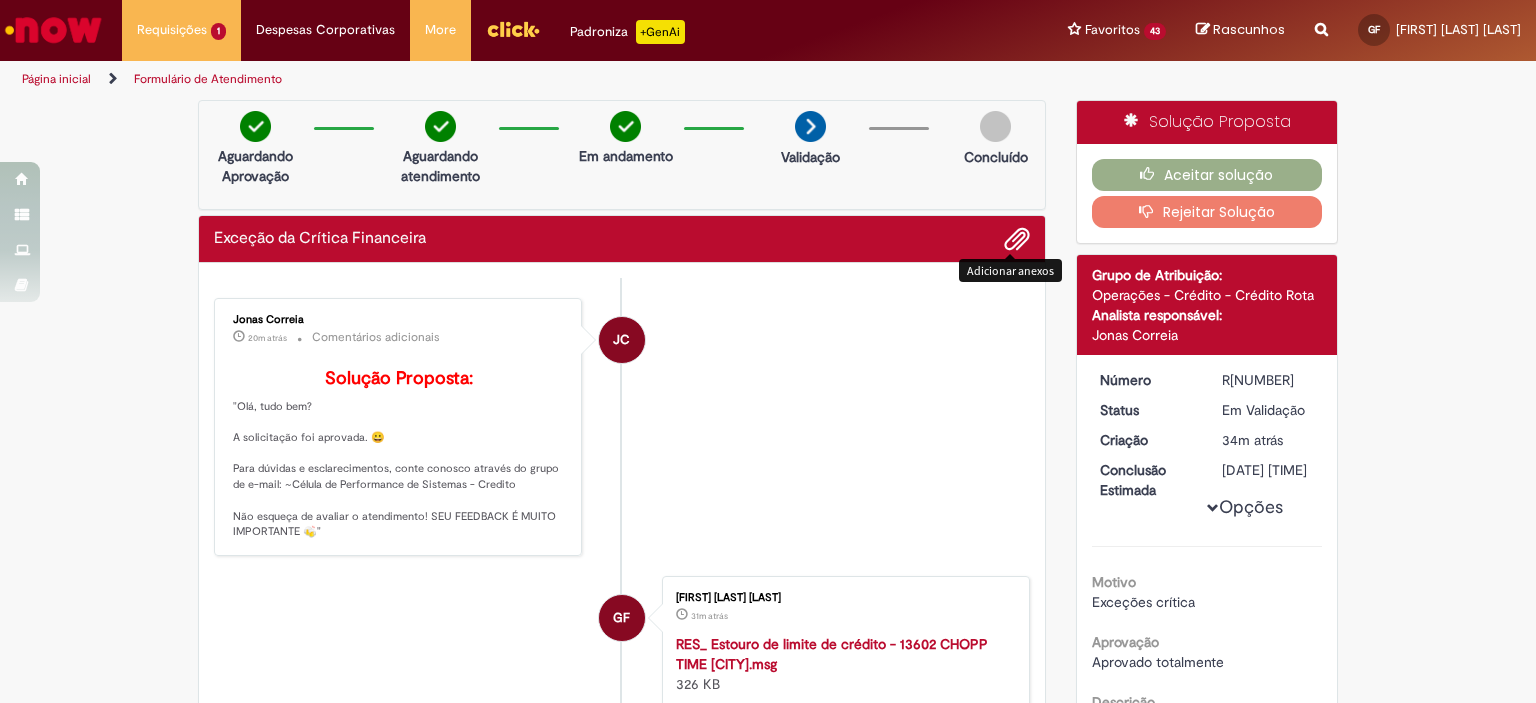 click at bounding box center [53, 30] 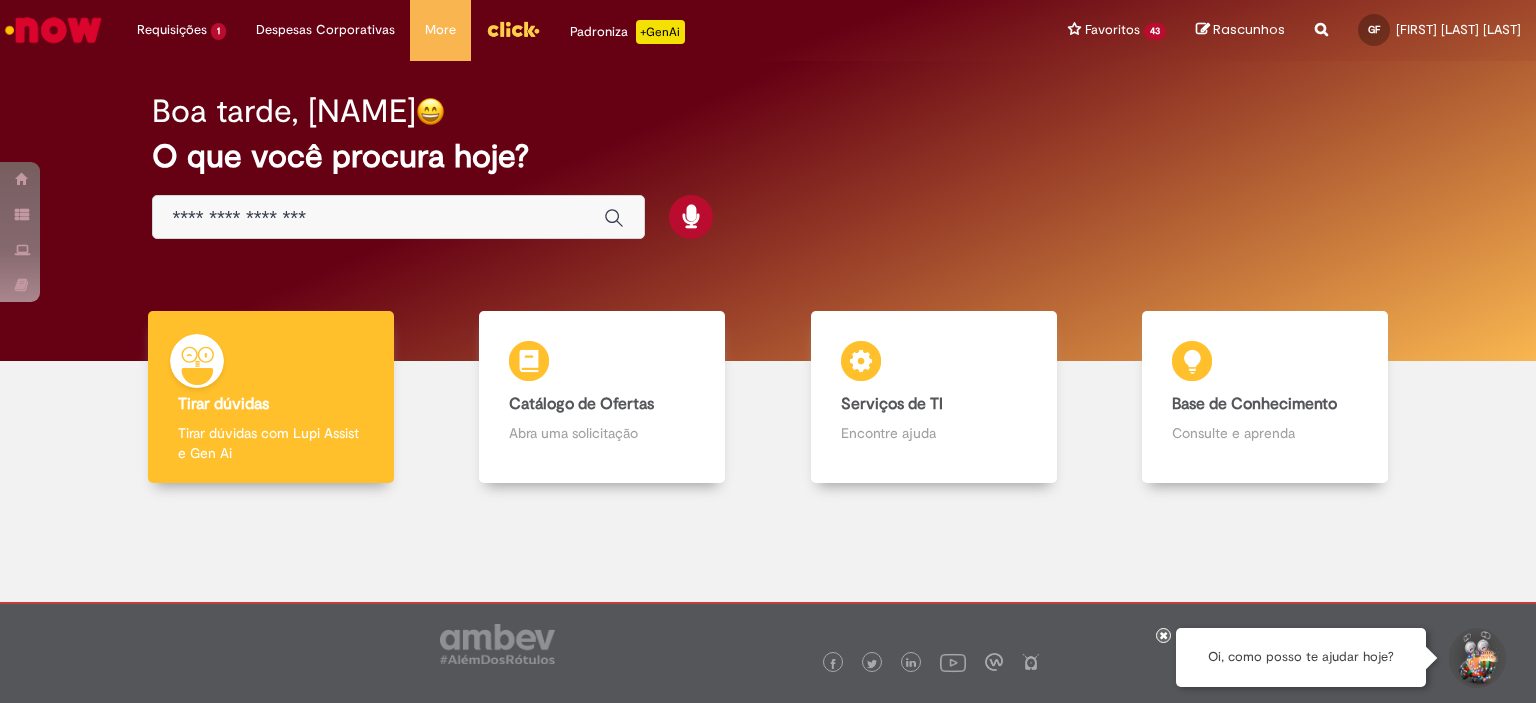 scroll, scrollTop: 0, scrollLeft: 0, axis: both 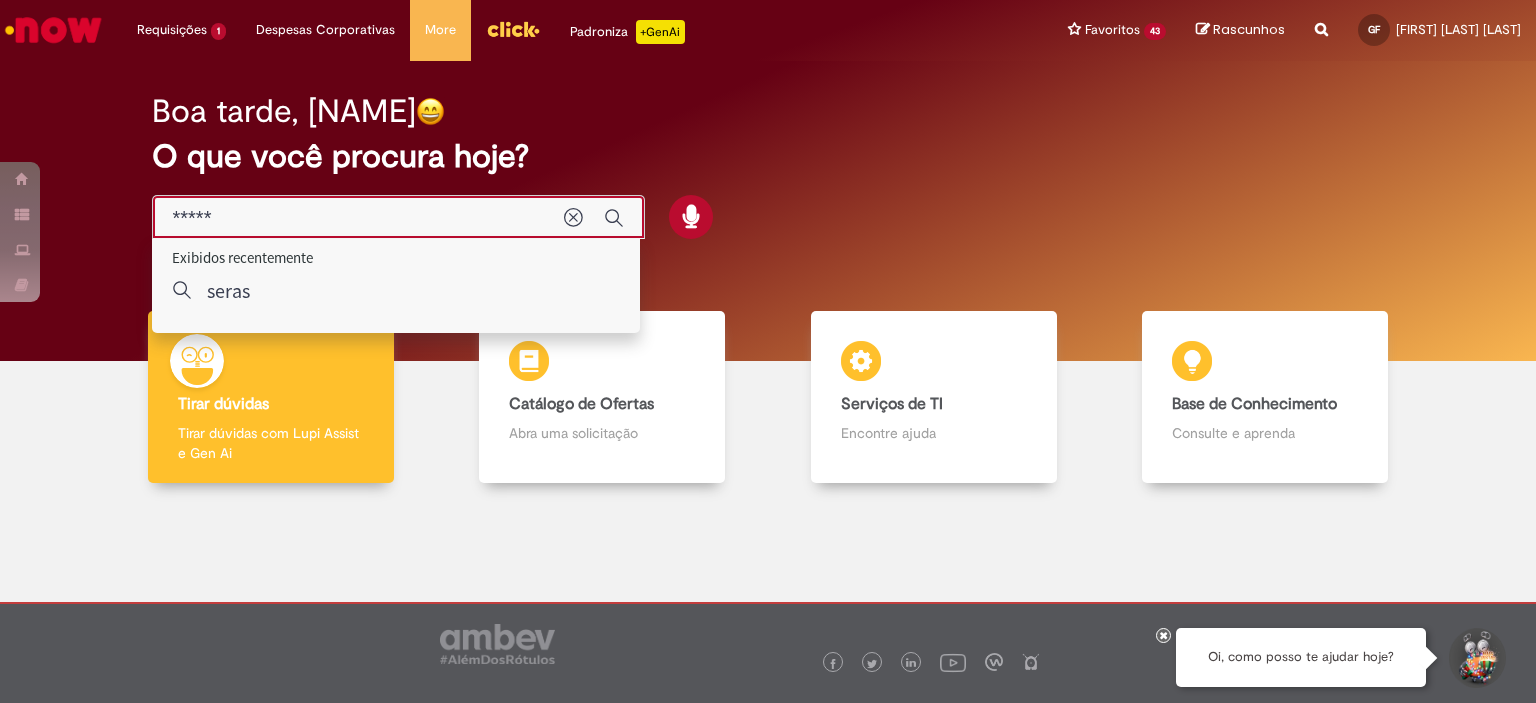 type on "******" 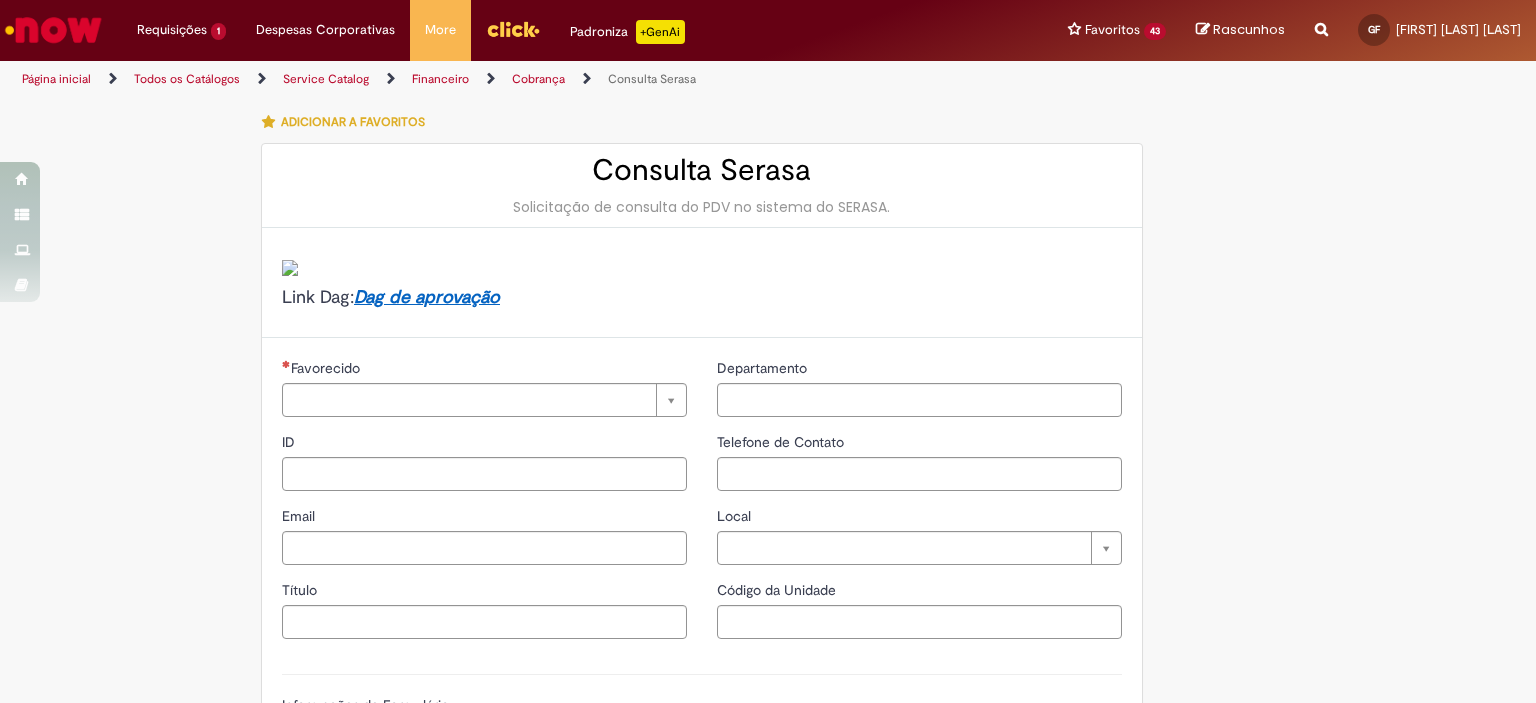 type on "********" 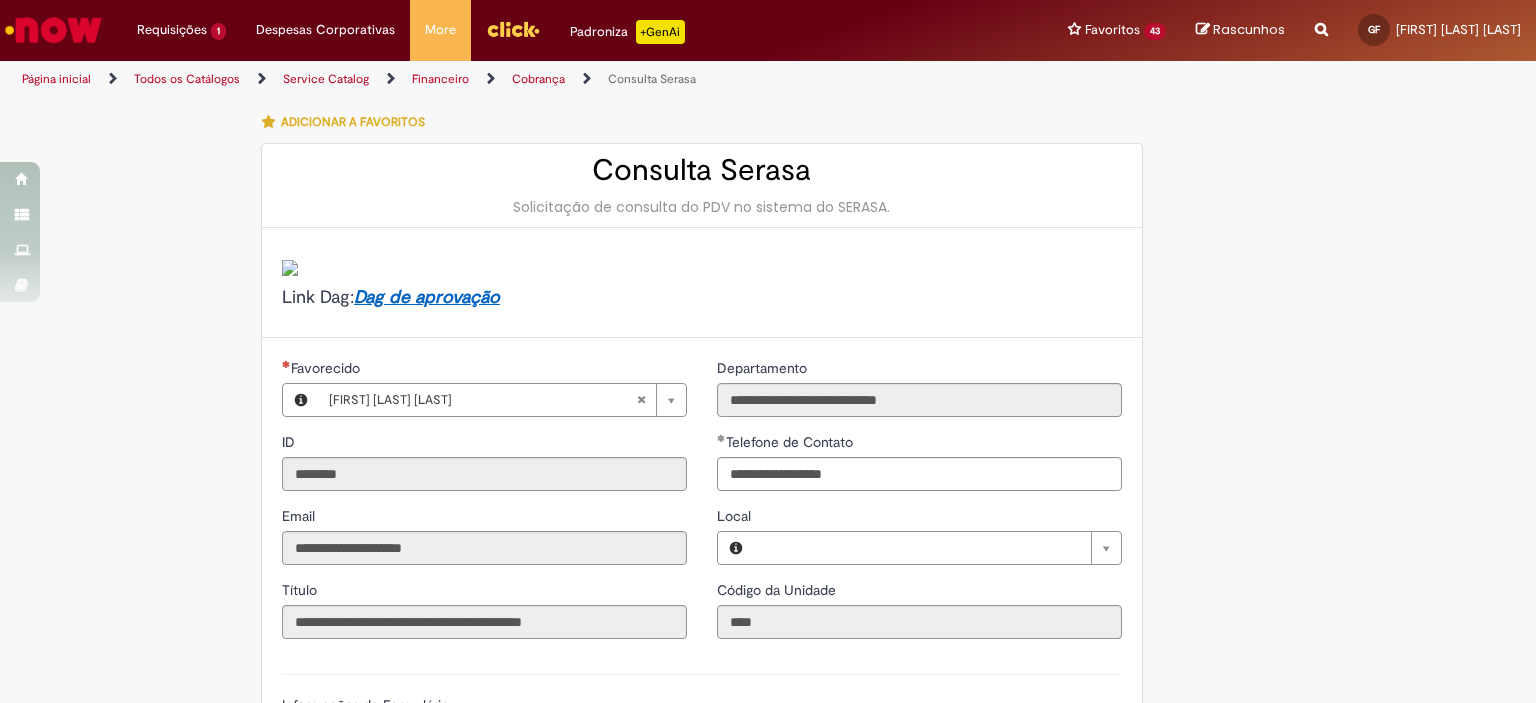 type on "**********" 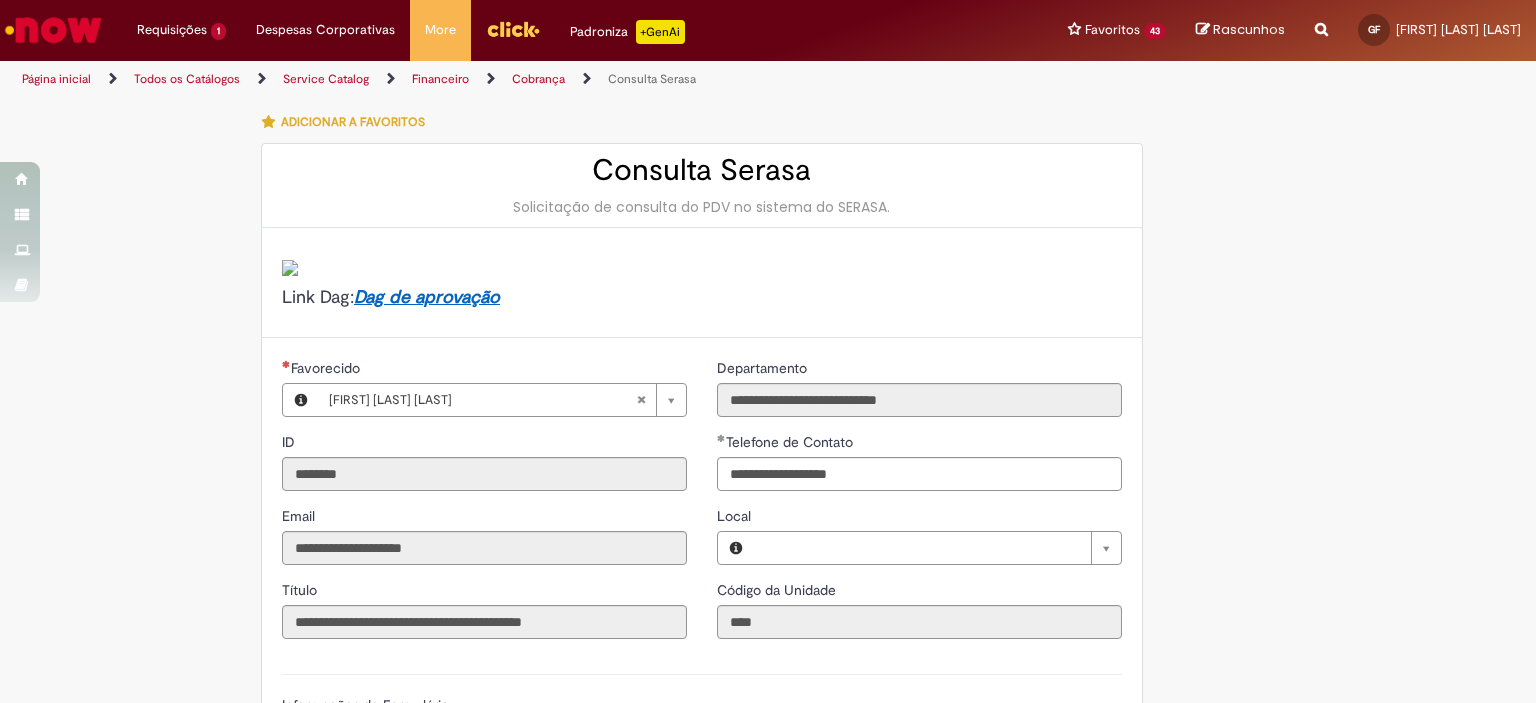 type on "**********" 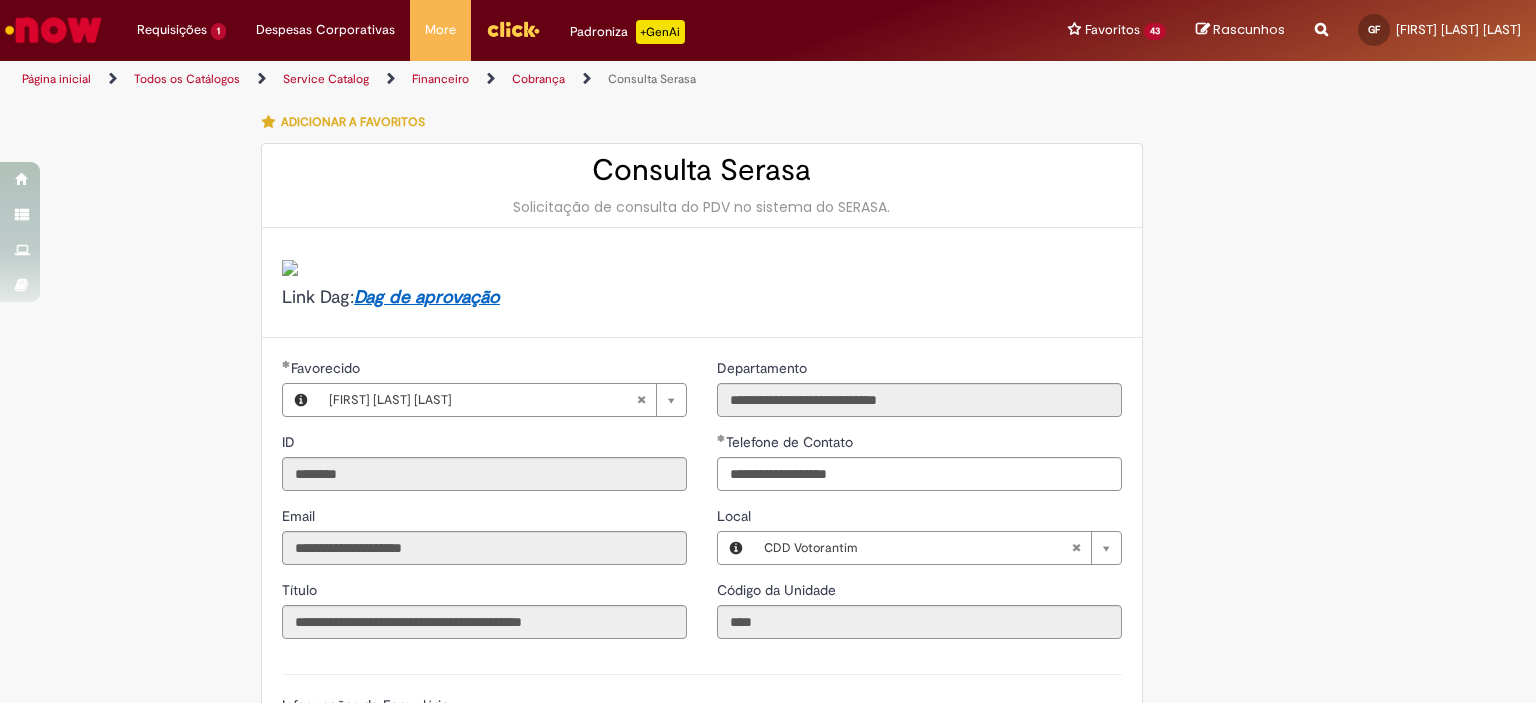 scroll, scrollTop: 200, scrollLeft: 0, axis: vertical 